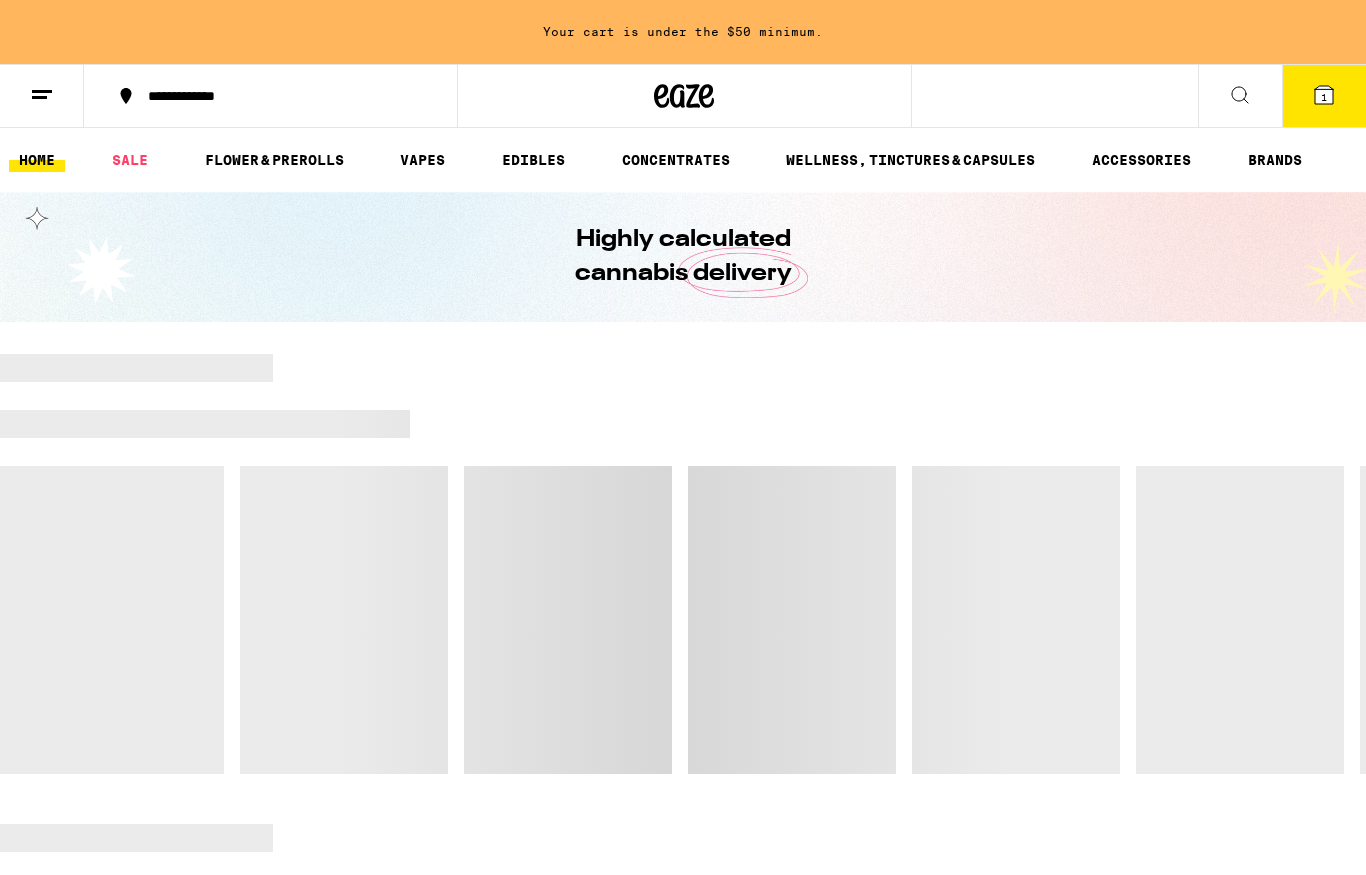 scroll, scrollTop: 0, scrollLeft: 0, axis: both 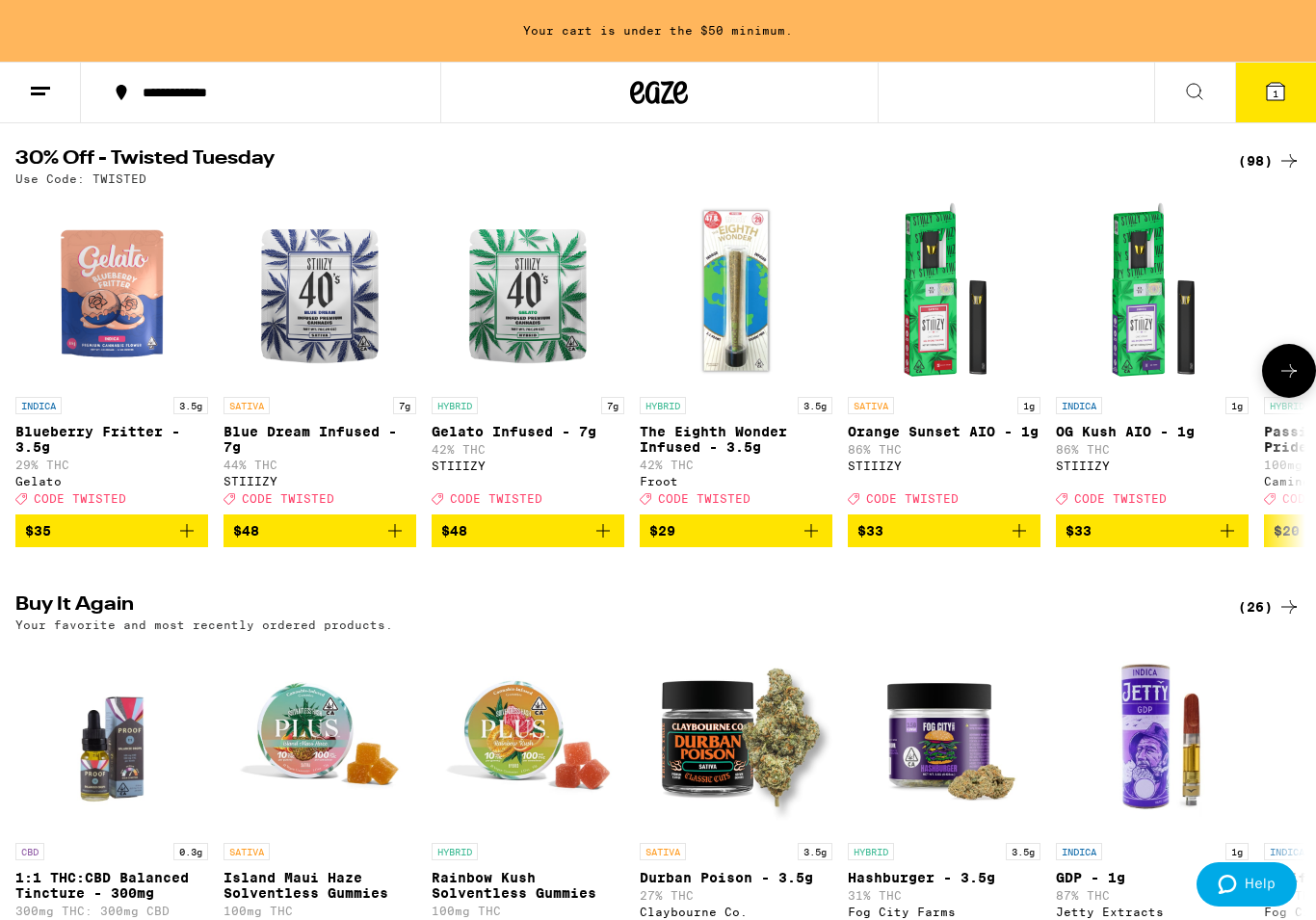 click on "Blue Dream Infused - 7g" at bounding box center [320, 439] 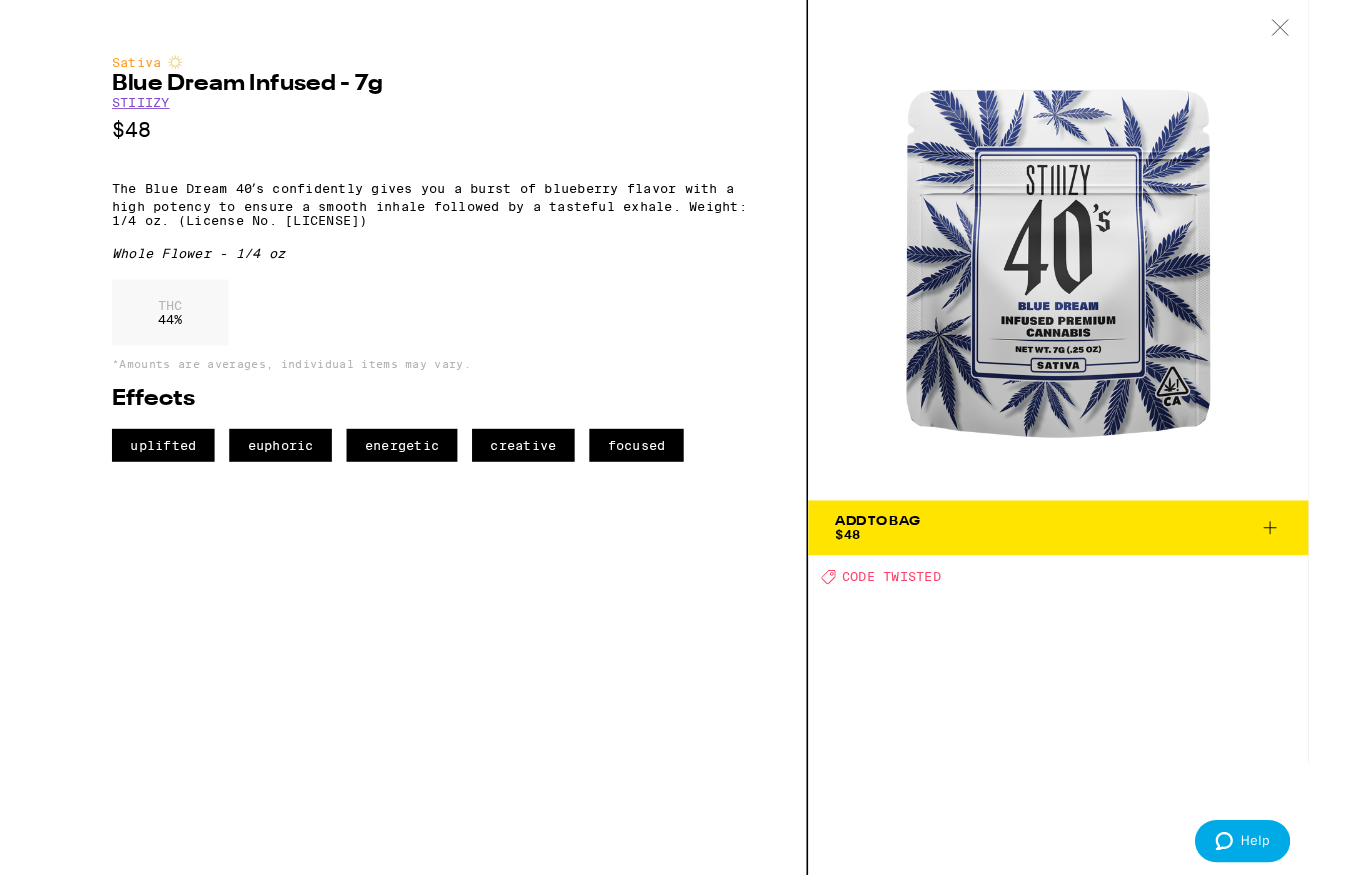 scroll, scrollTop: 279, scrollLeft: 0, axis: vertical 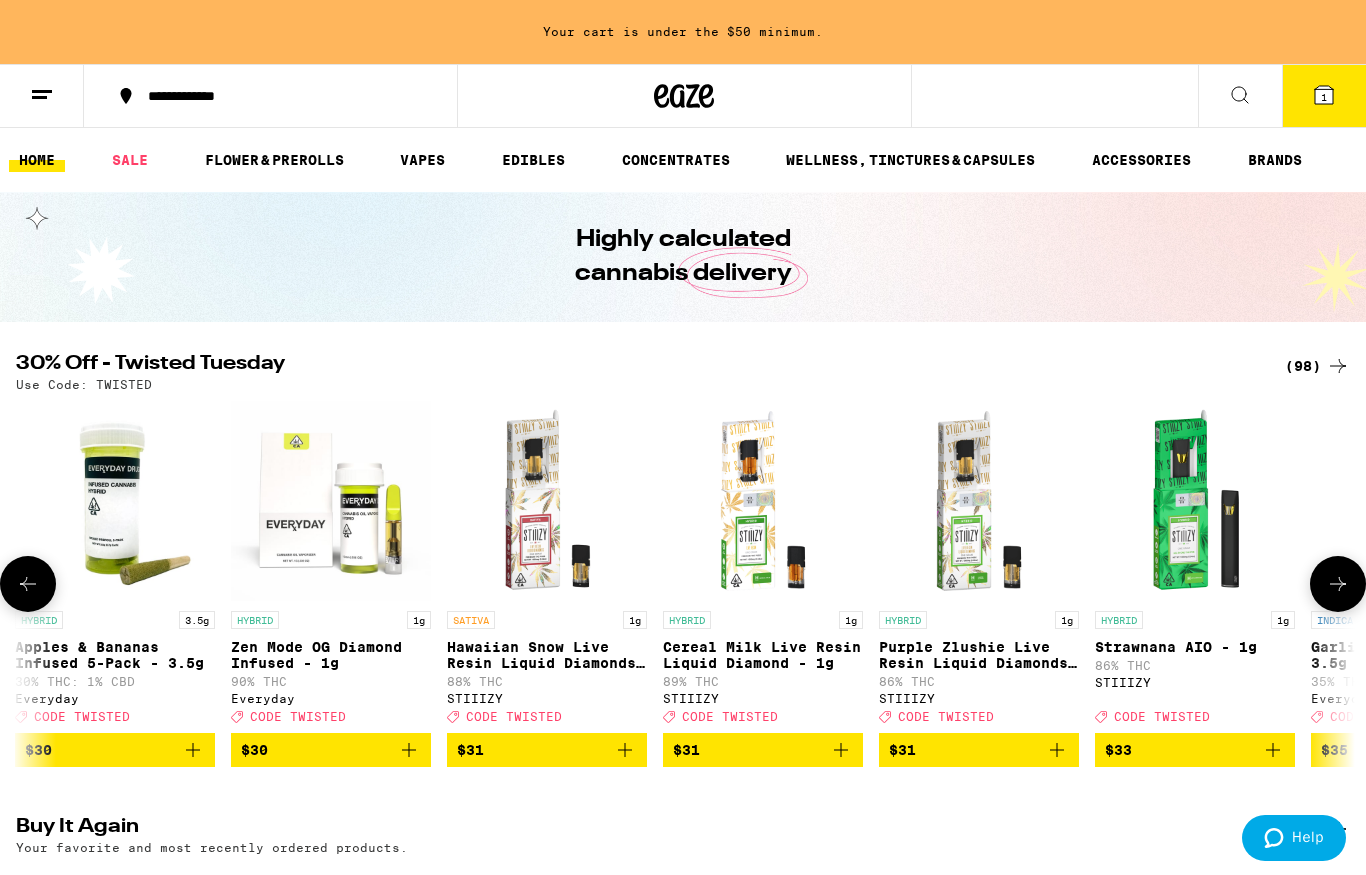 click on "FLOWER & PREROLLS" at bounding box center (274, 160) 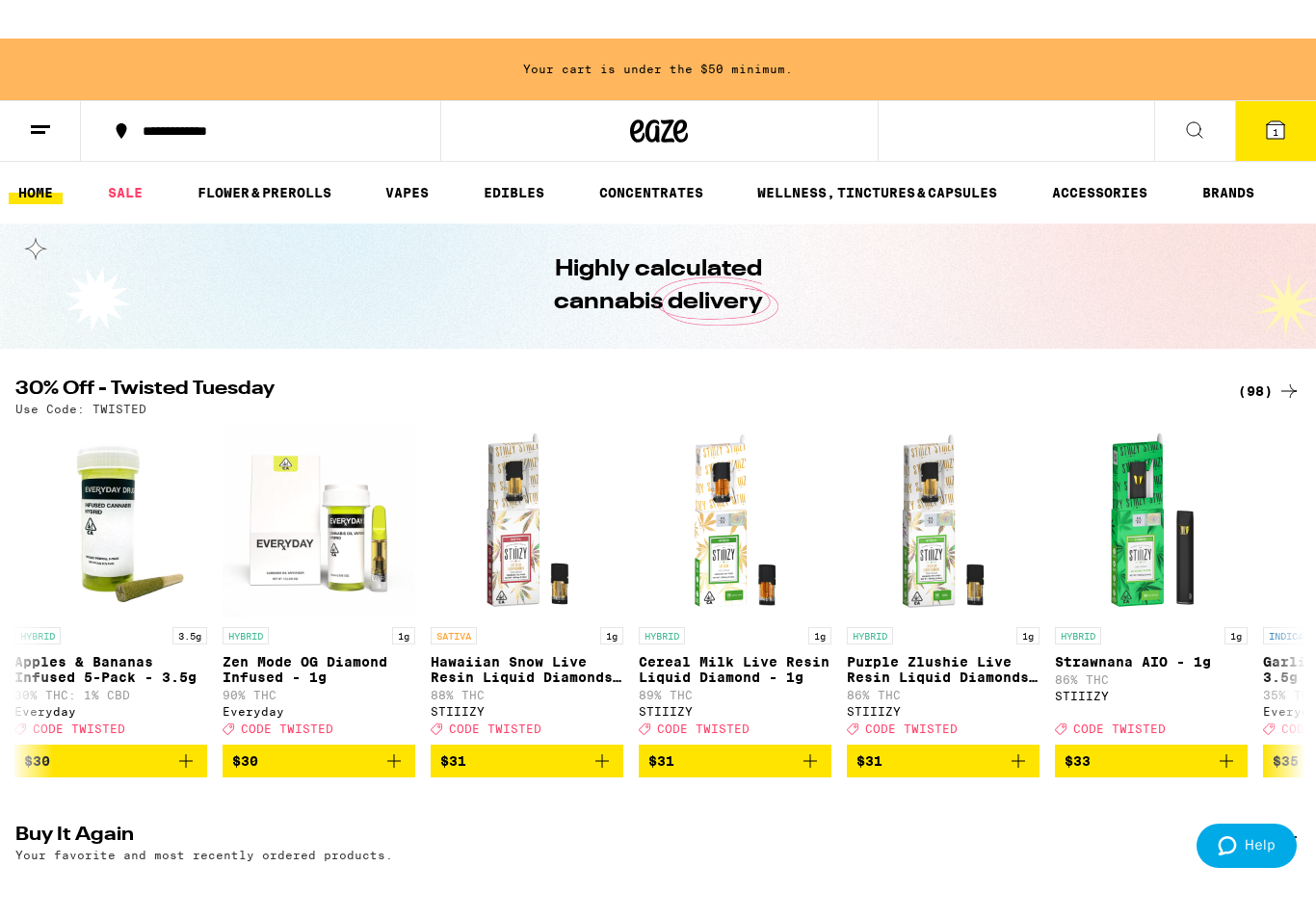 scroll, scrollTop: 0, scrollLeft: 12906, axis: horizontal 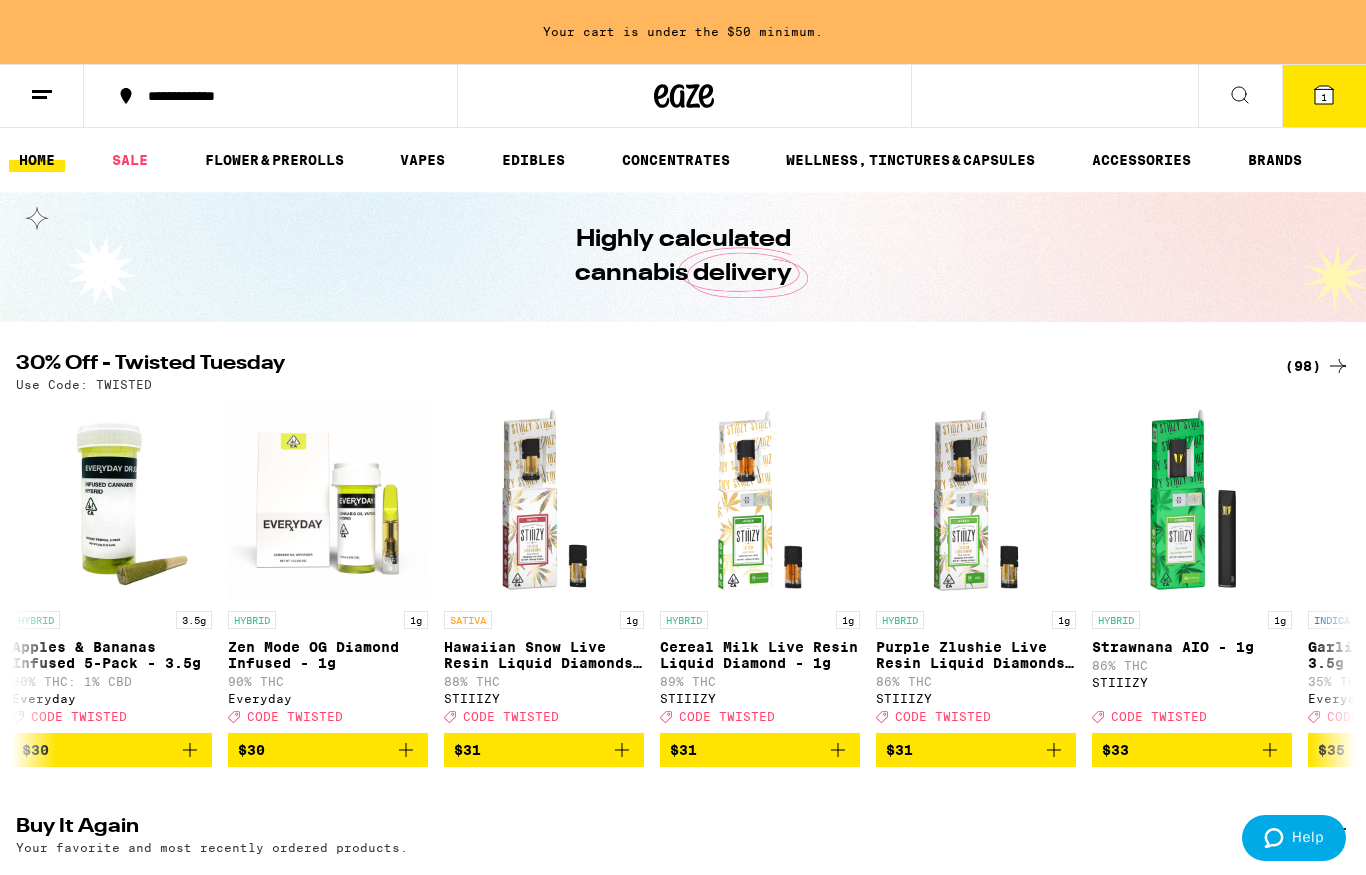 click on "FLOWER & PREROLLS" at bounding box center [274, 160] 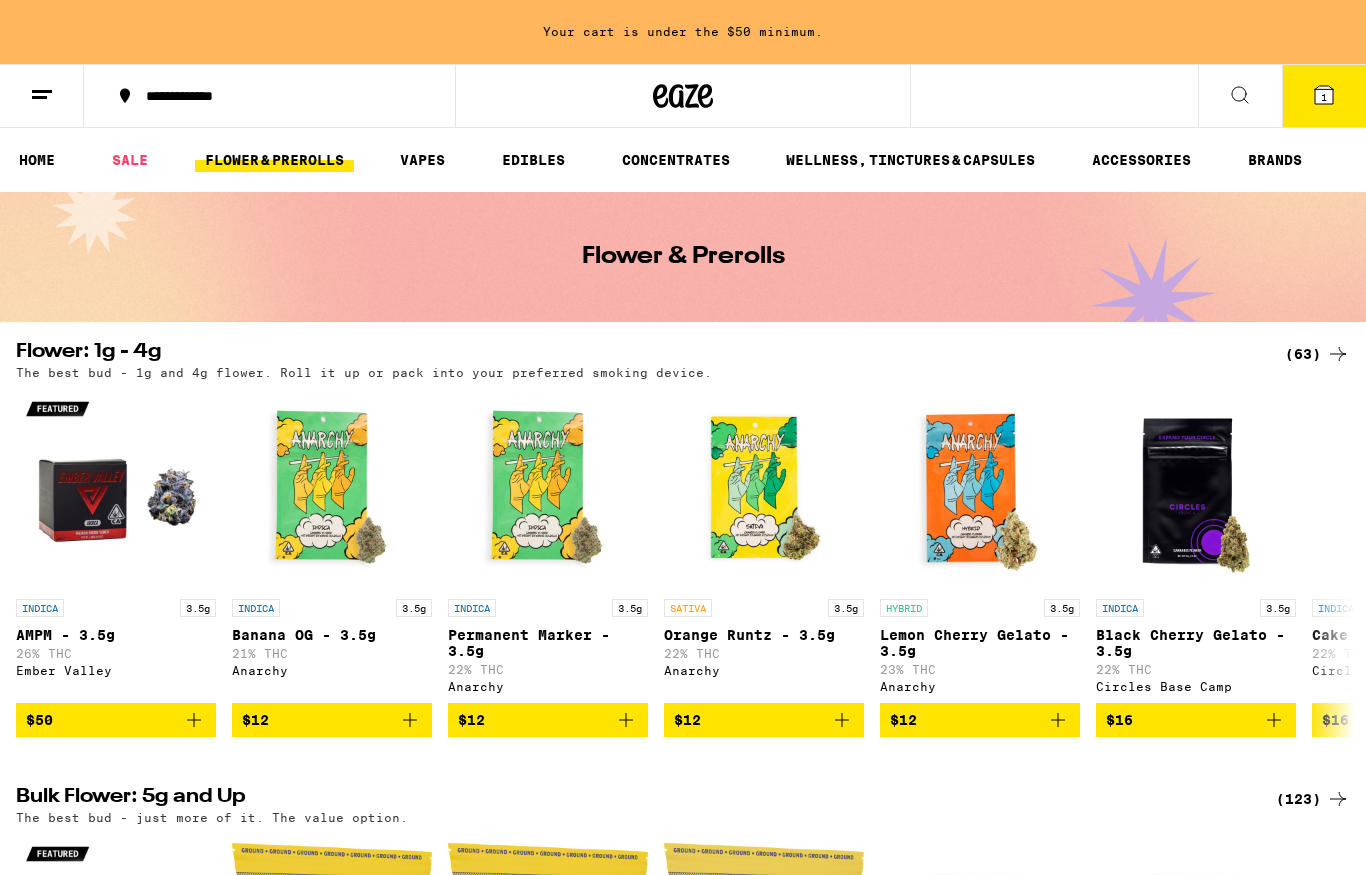 click on "FLOWER & PREROLLS" at bounding box center [274, 160] 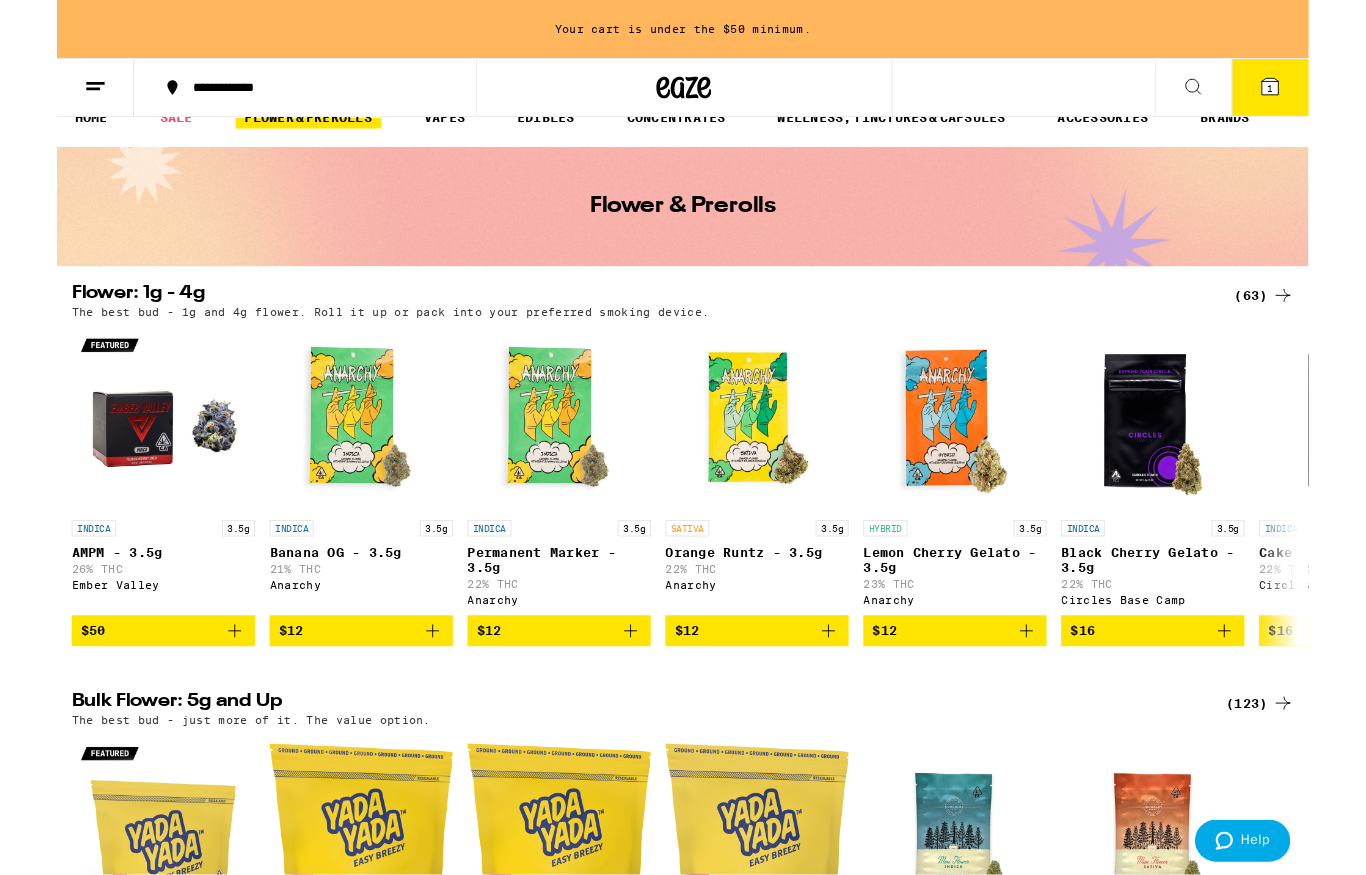 scroll, scrollTop: 108, scrollLeft: 0, axis: vertical 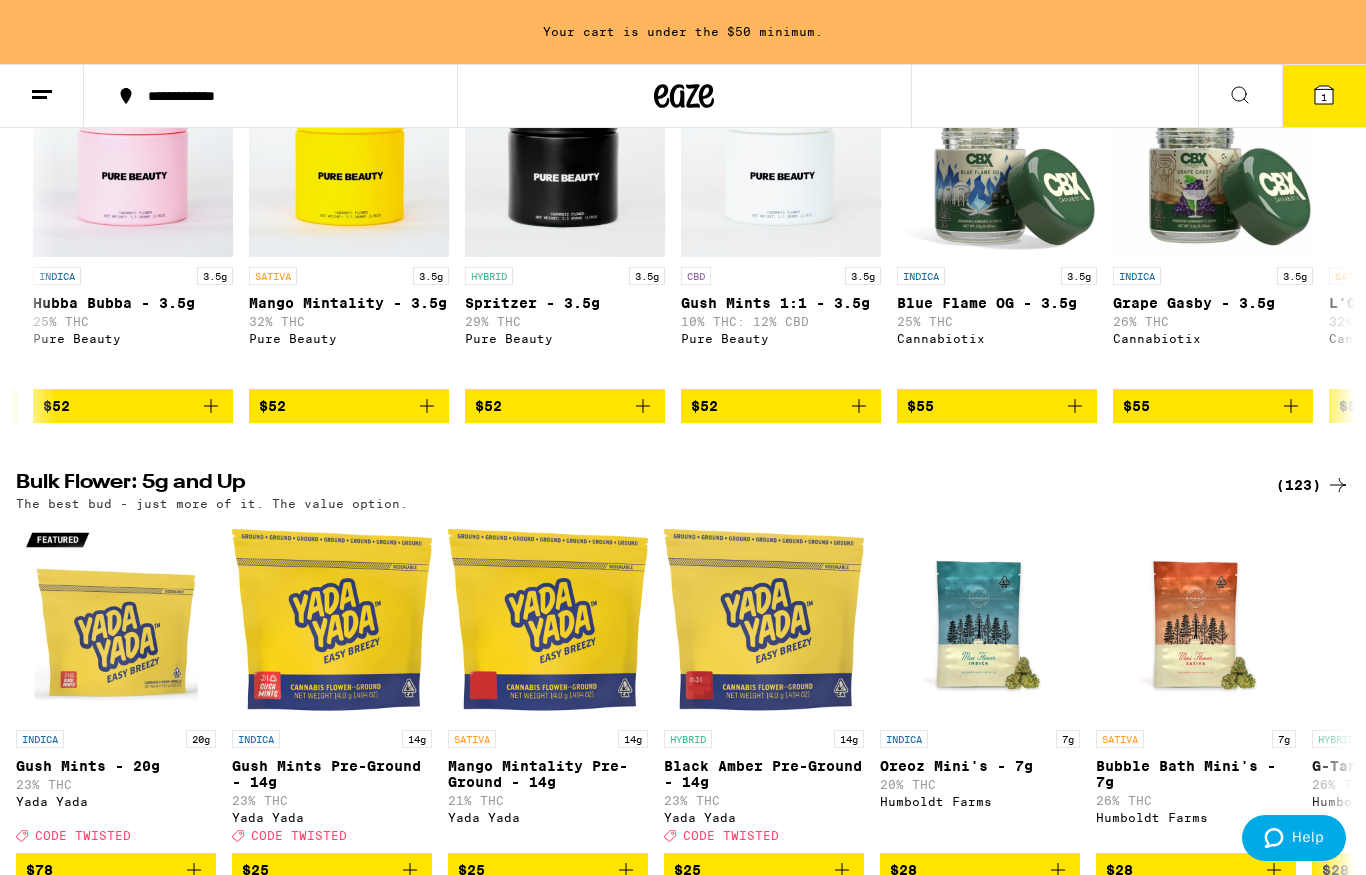 click at bounding box center [133, 157] 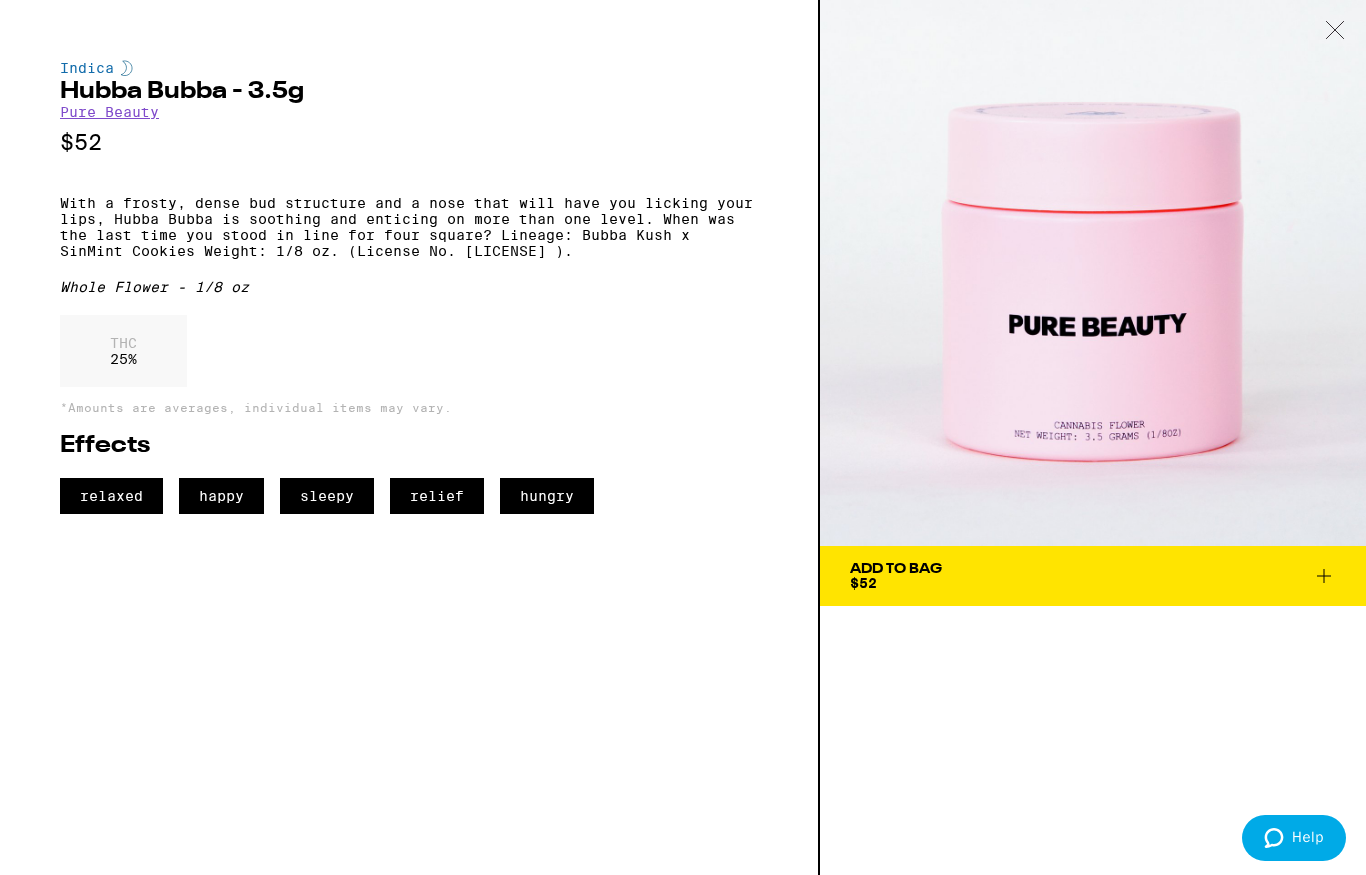 scroll, scrollTop: 0, scrollLeft: 10977, axis: horizontal 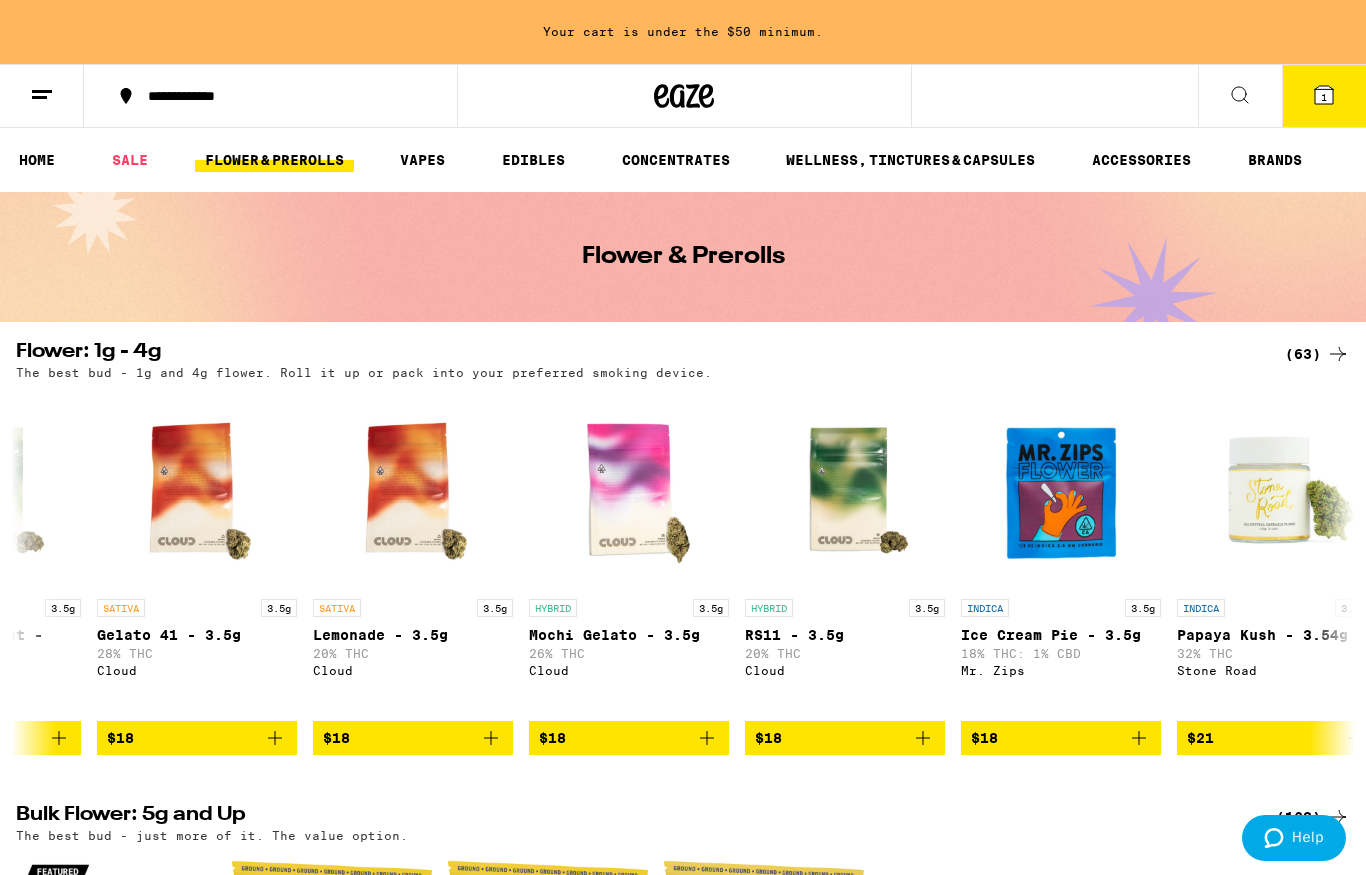click 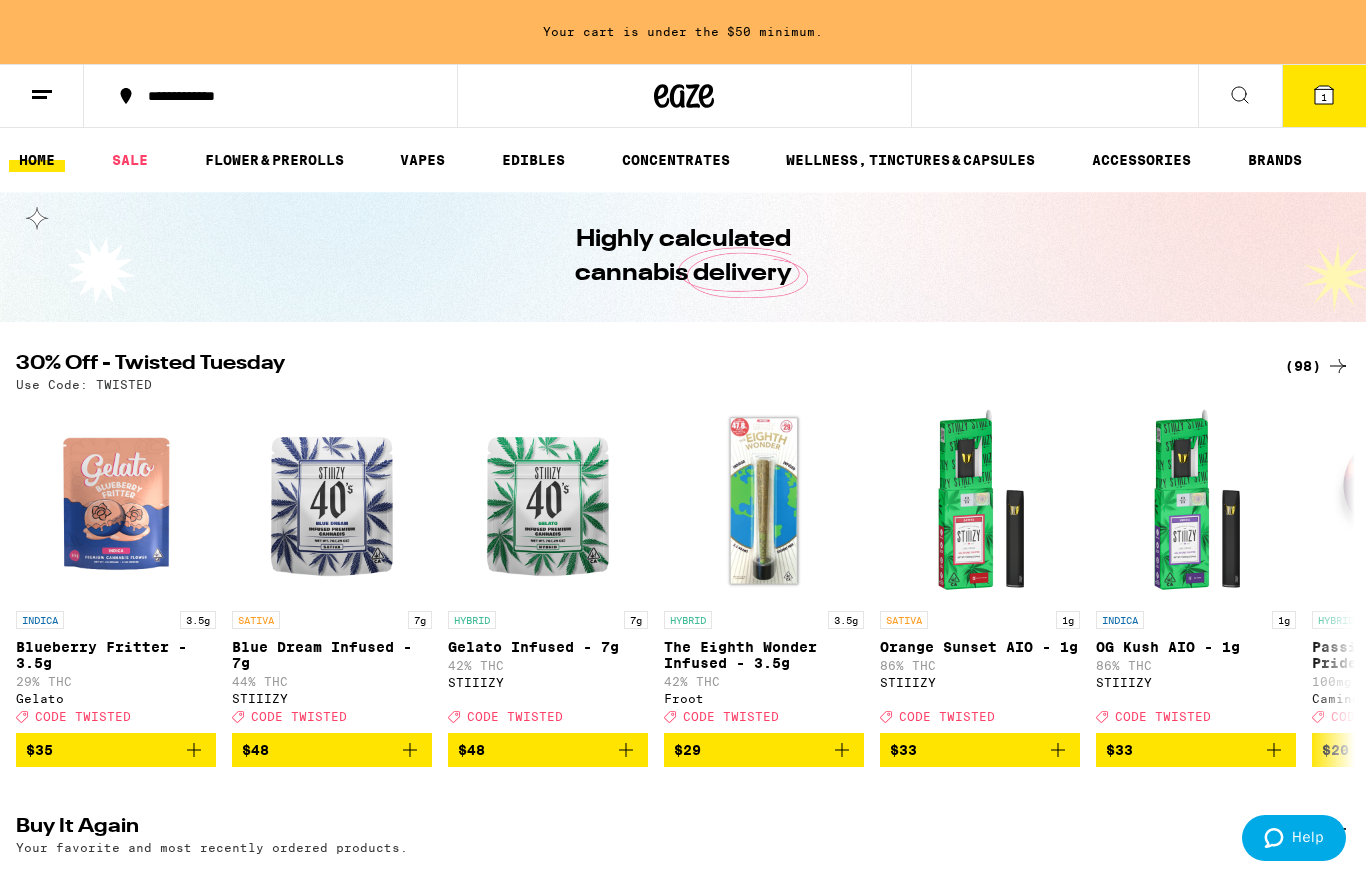 scroll, scrollTop: 0, scrollLeft: 0, axis: both 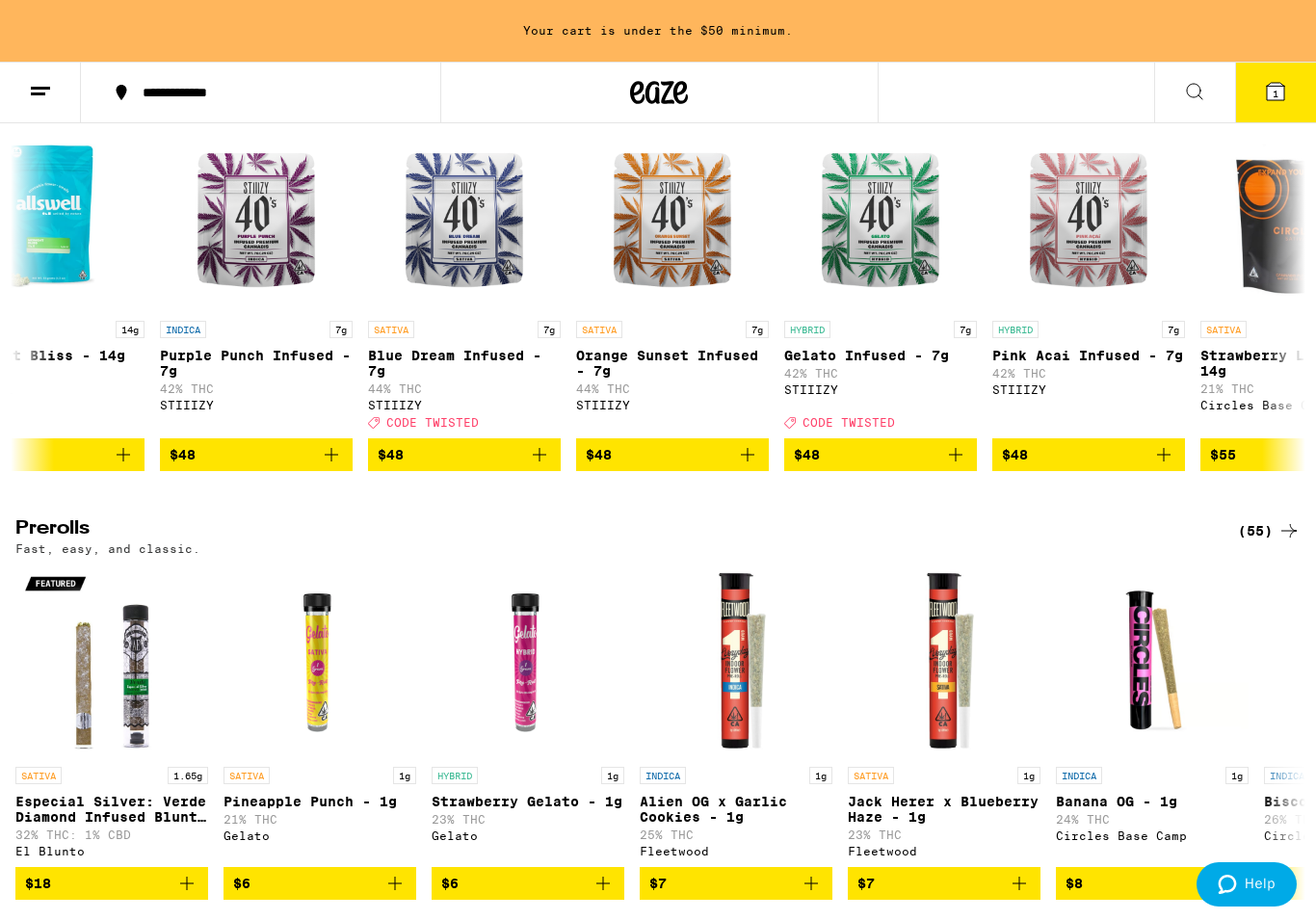 click on "Blue Dream Infused - 7g" at bounding box center (464, 363) 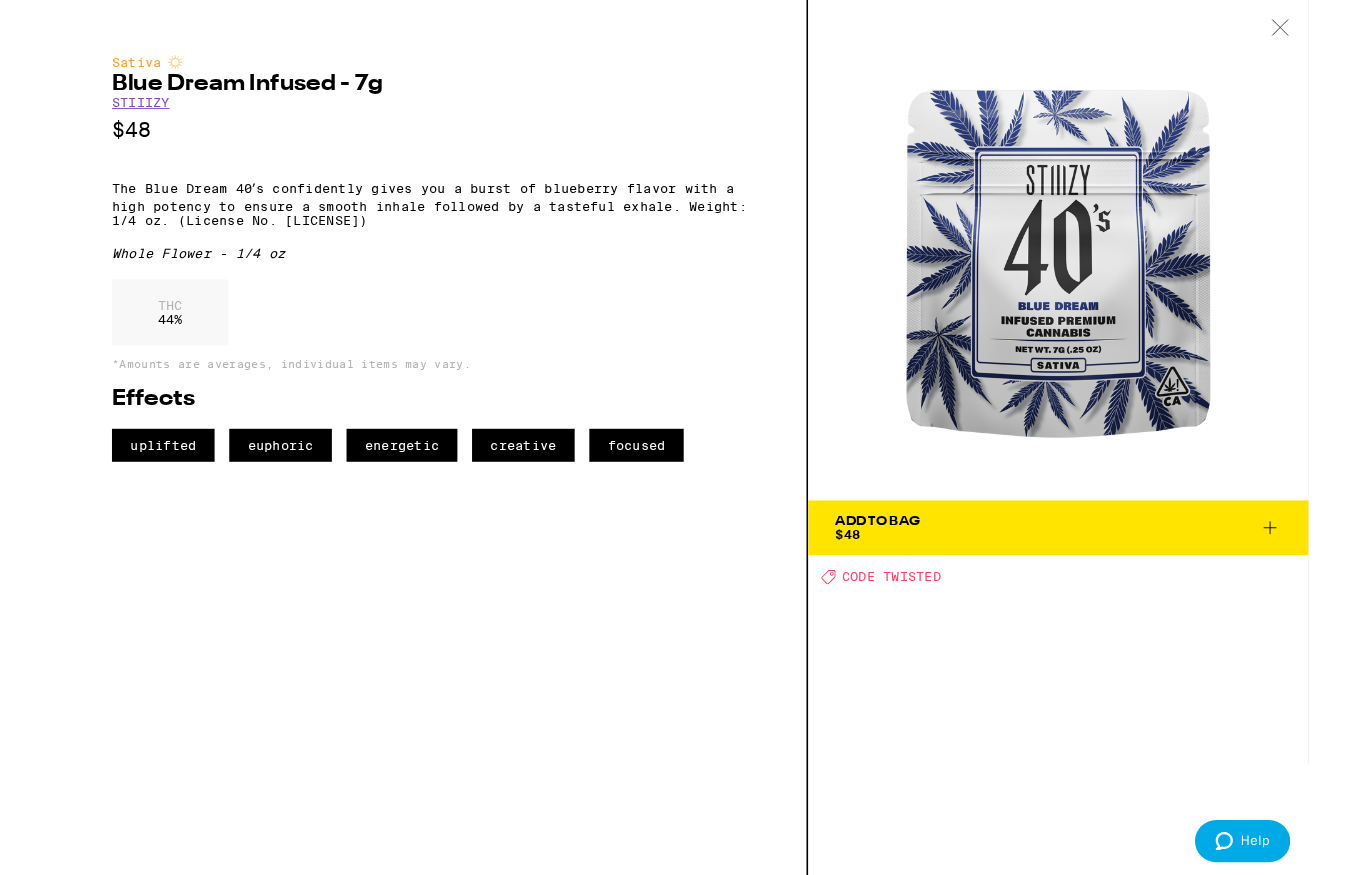 scroll, scrollTop: 791, scrollLeft: 0, axis: vertical 